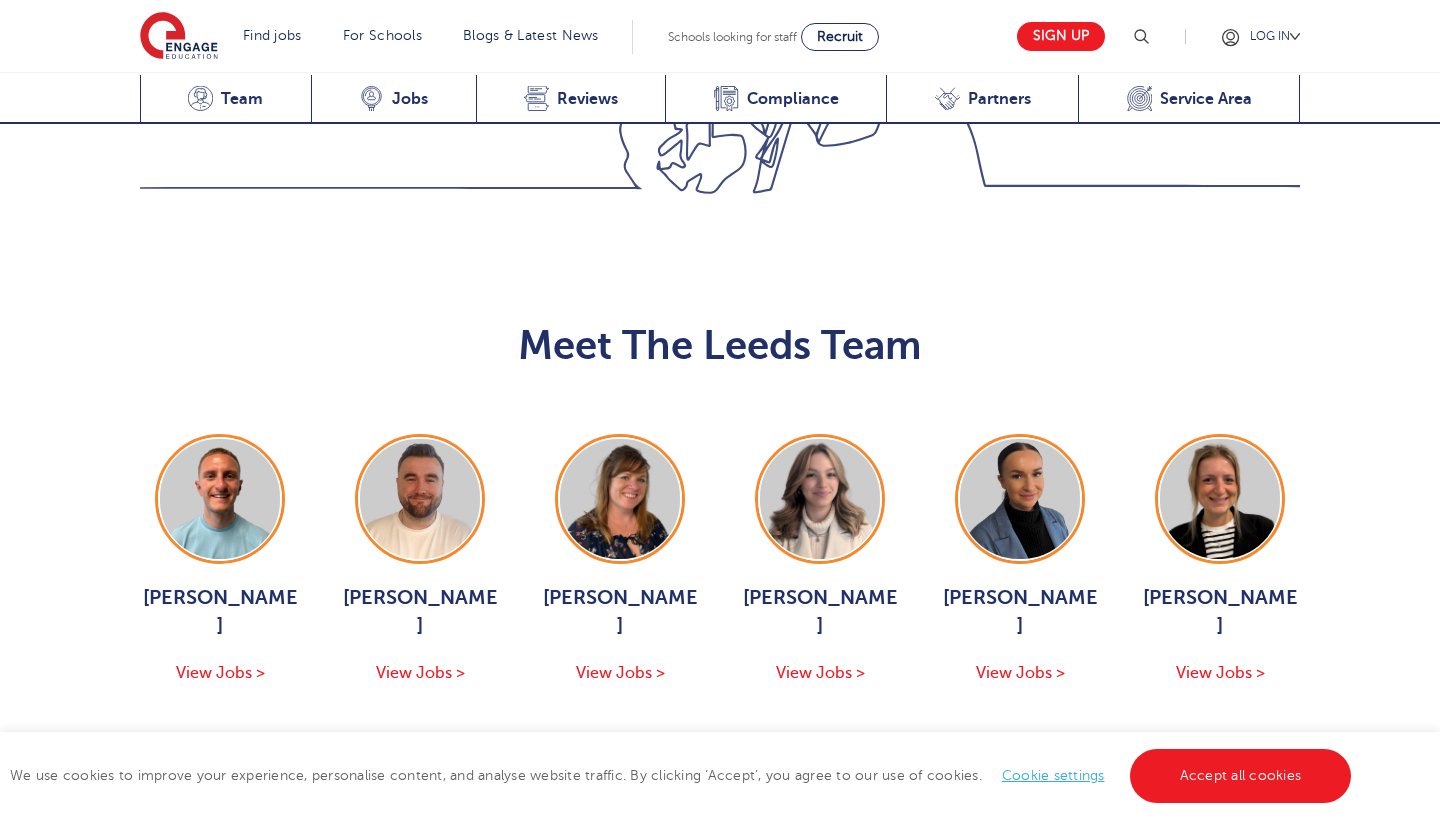 scroll, scrollTop: 2145, scrollLeft: 0, axis: vertical 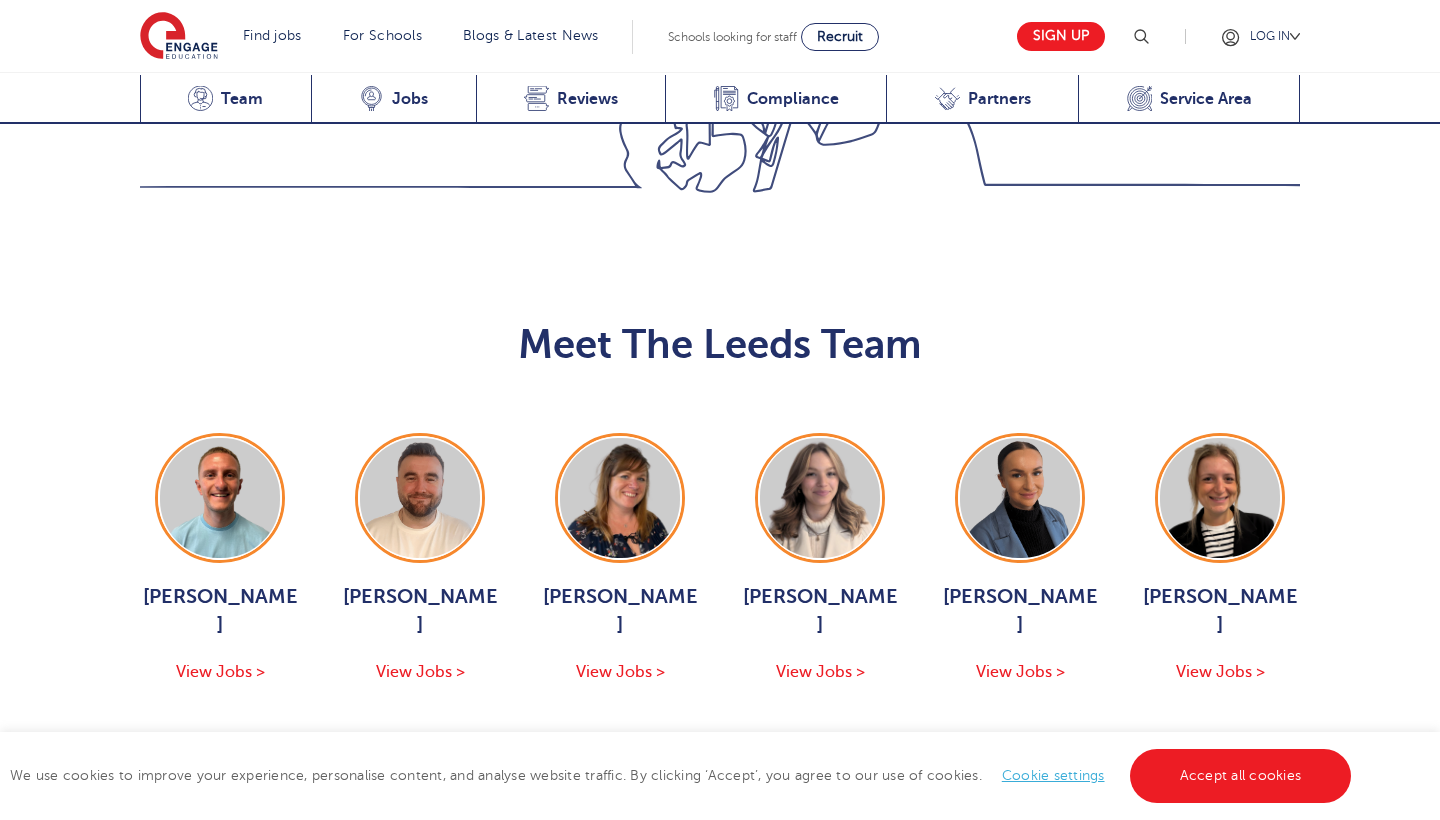 click on "Meet The Leeds Team
George Dignam
View Jobs >
Chris Rushton View Jobs >" at bounding box center (720, 530) 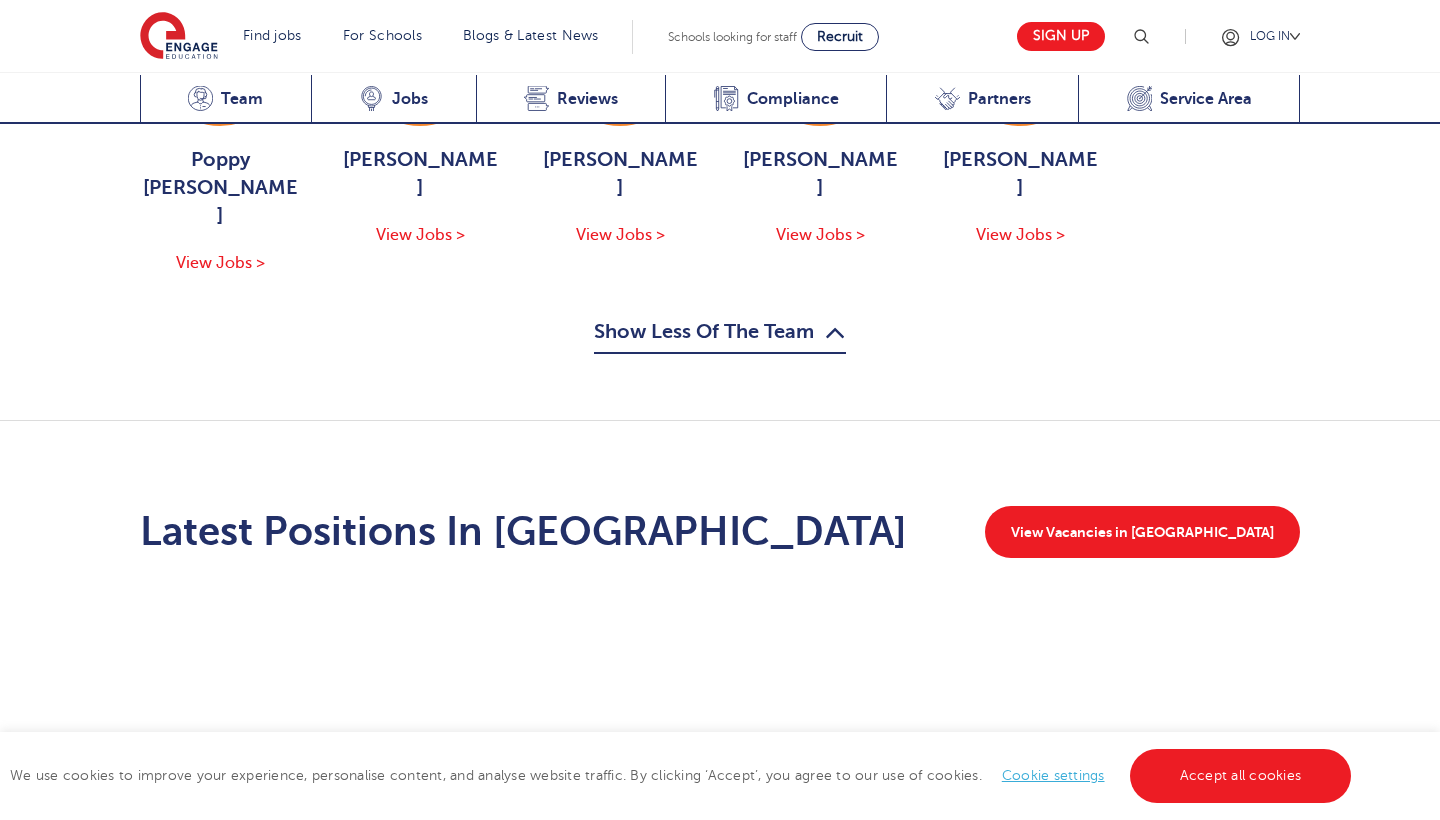 scroll, scrollTop: 2886, scrollLeft: 0, axis: vertical 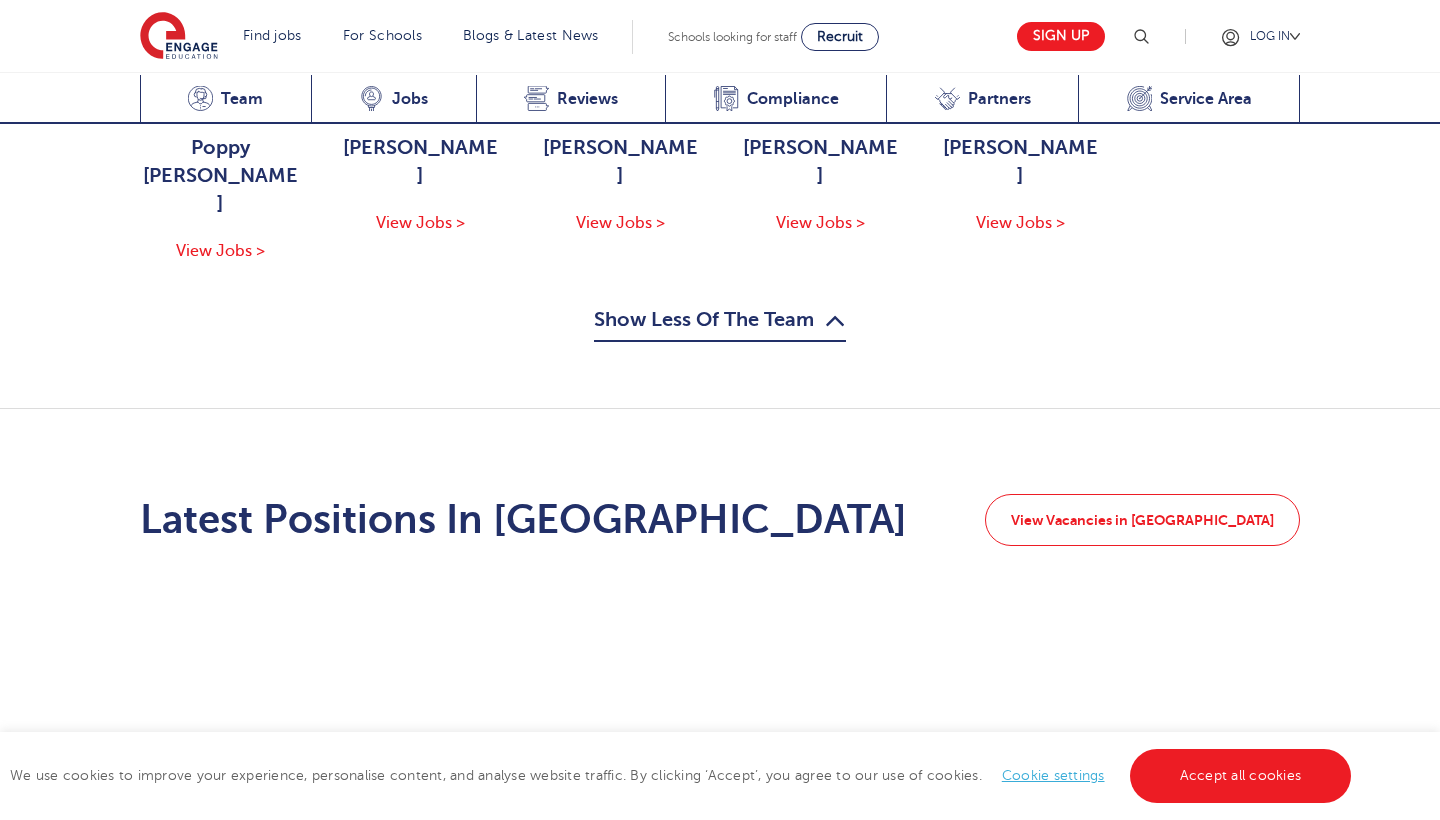 click on "View Vacancies in Leeds" at bounding box center [1142, 520] 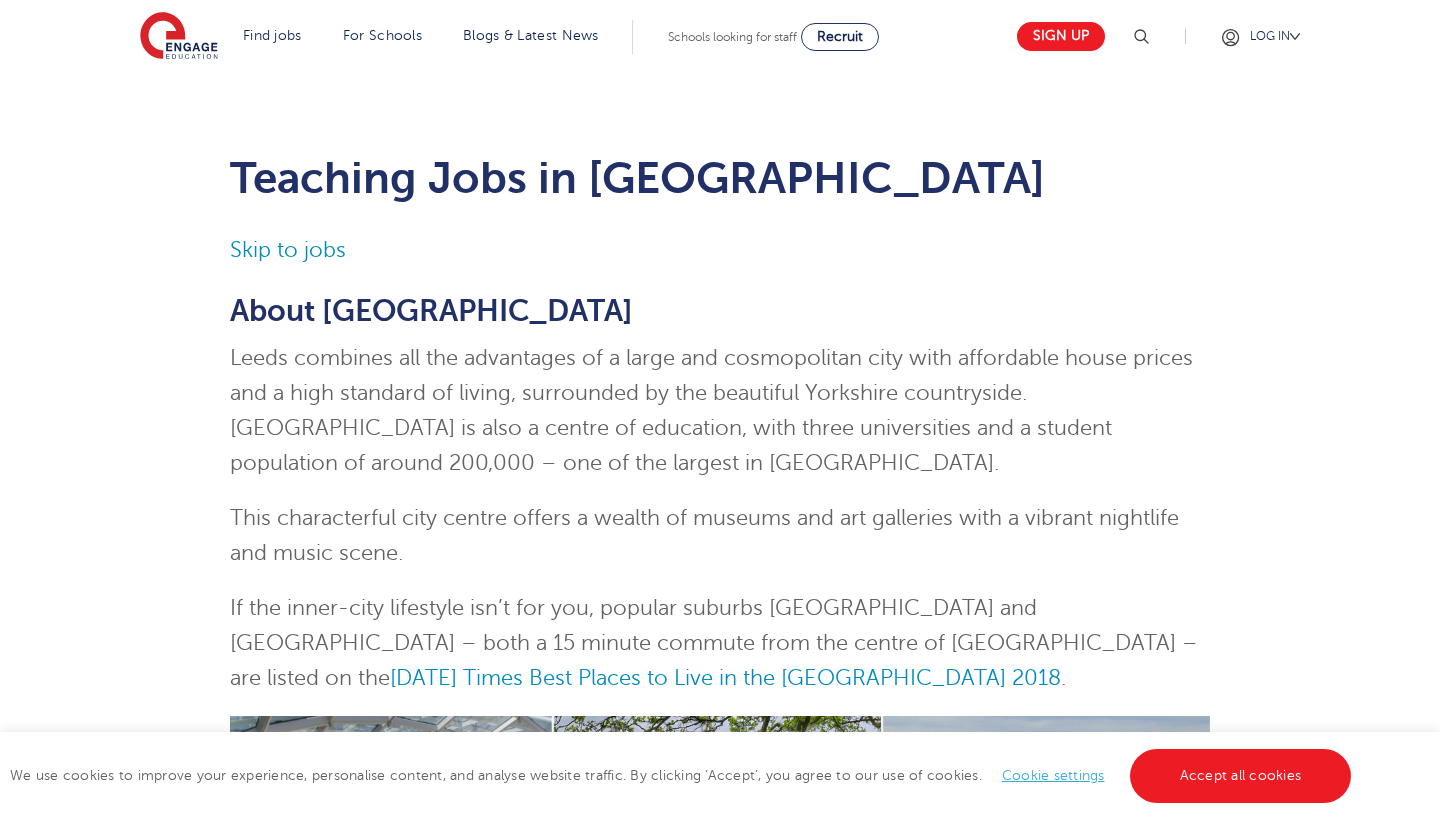 scroll, scrollTop: 523, scrollLeft: 0, axis: vertical 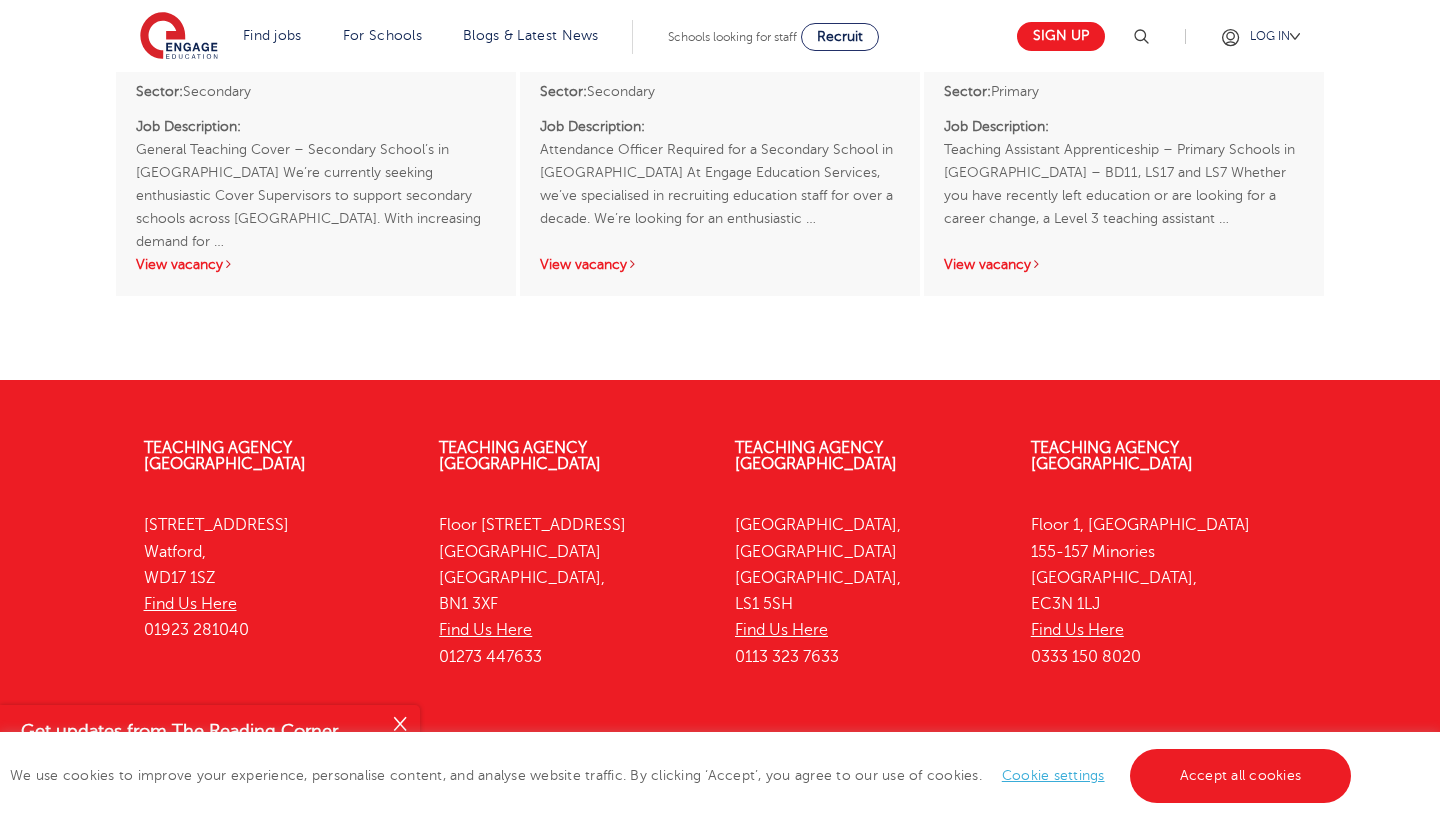 click on "Yorkshire House, Greek Street Leeds,  LS1 5SH
Find Us Here
0113 323 7633" at bounding box center [868, 591] 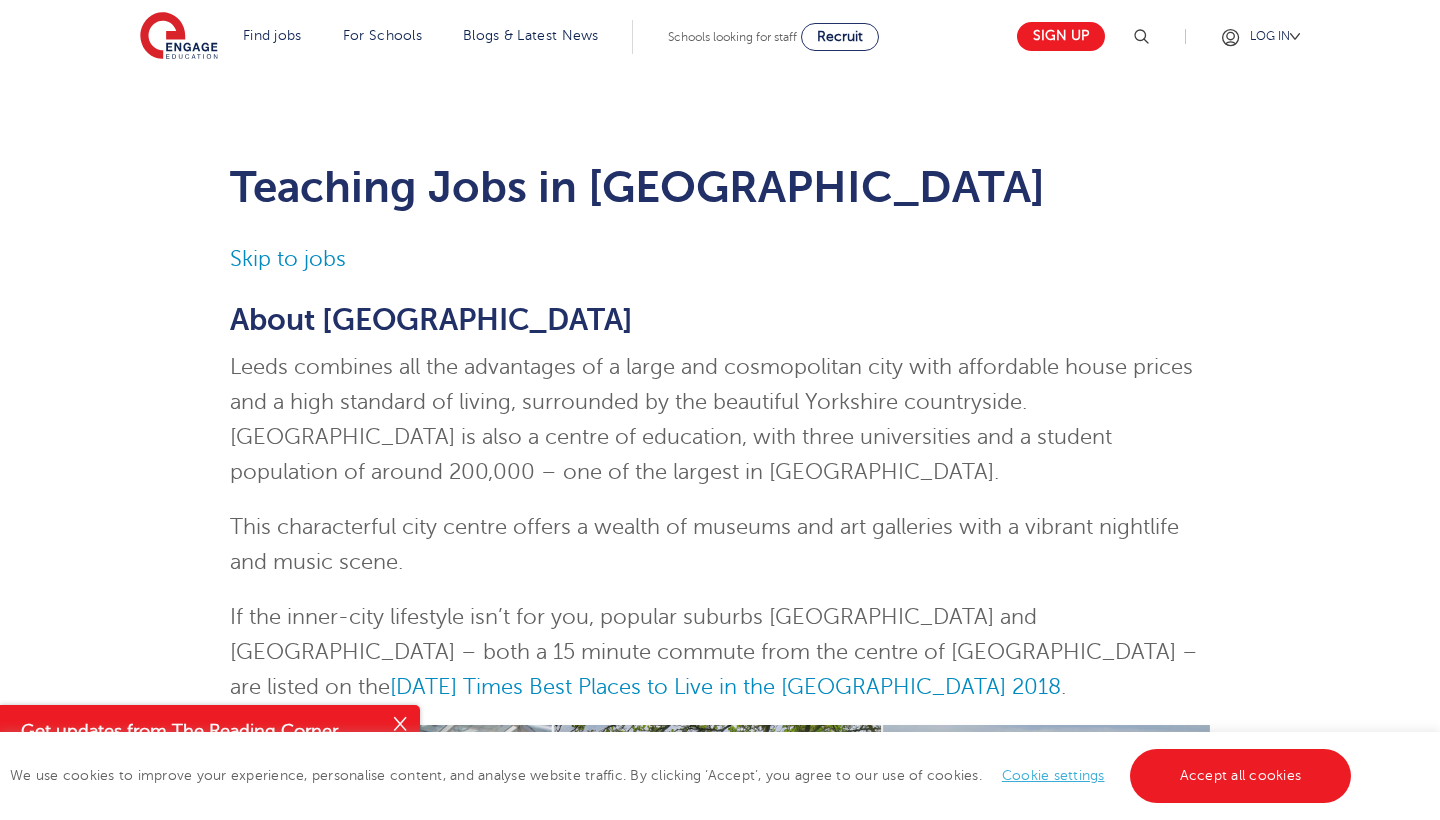 scroll, scrollTop: 0, scrollLeft: 0, axis: both 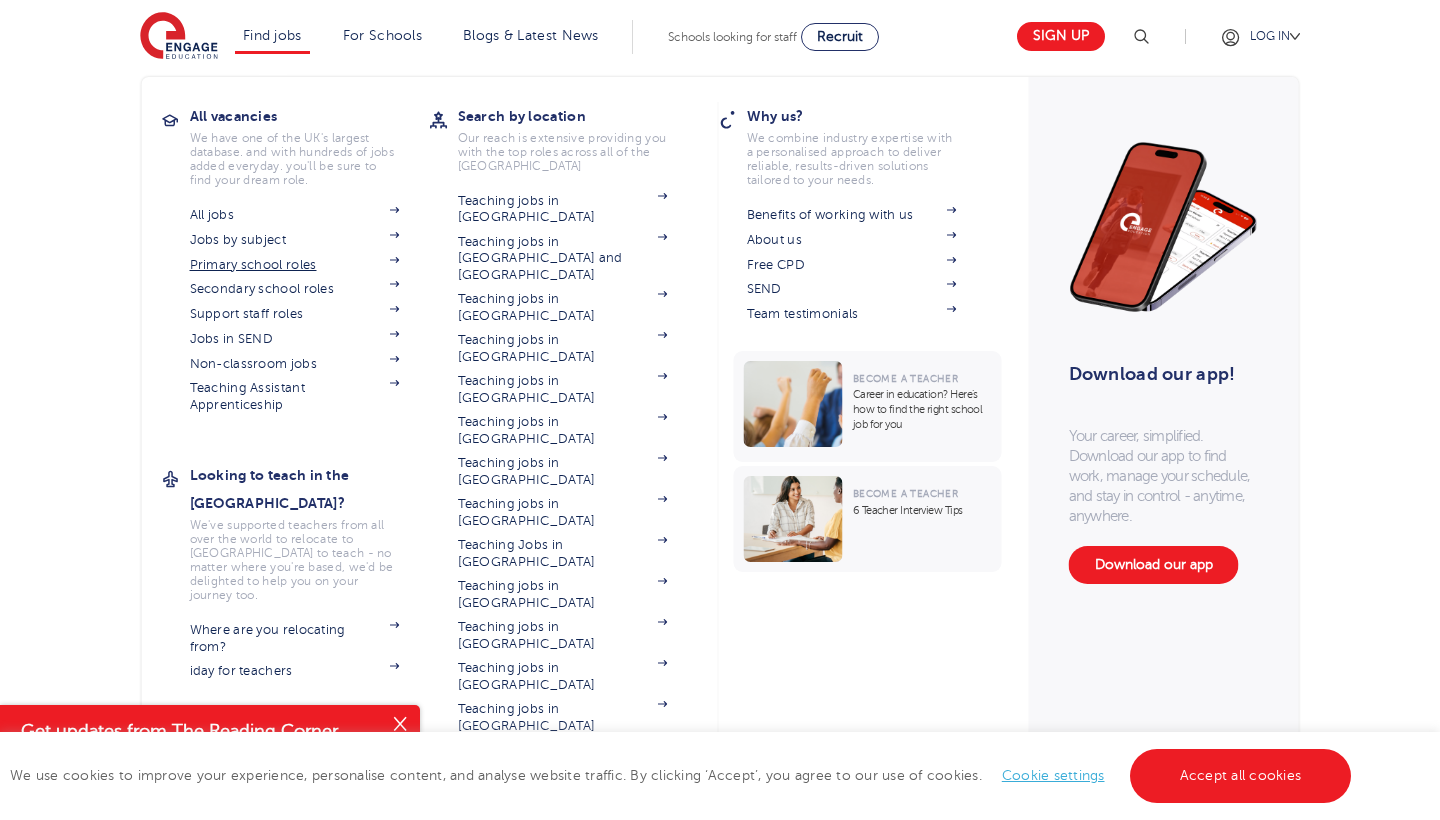 click on "Primary school roles" at bounding box center (295, 265) 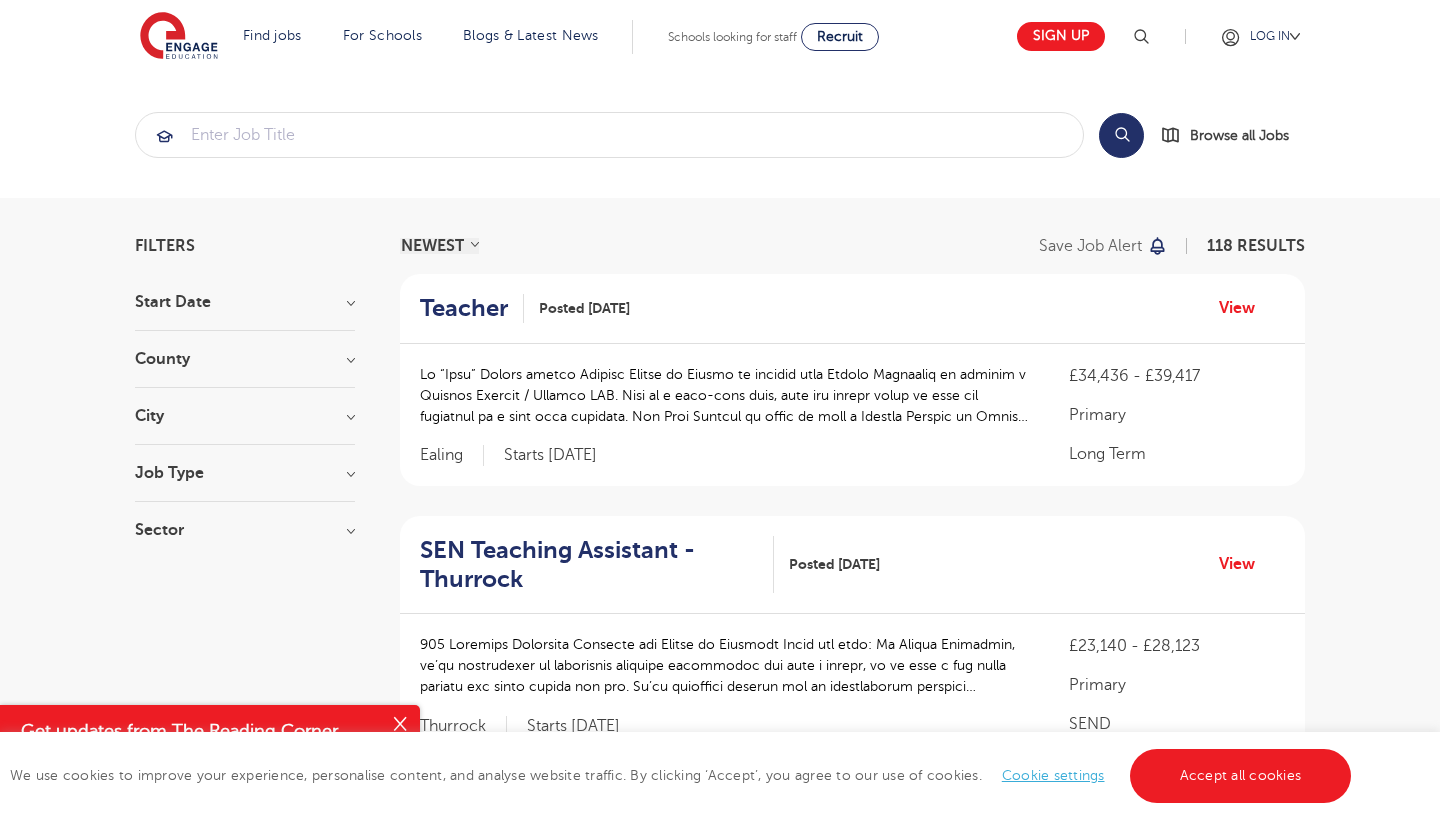 scroll, scrollTop: 0, scrollLeft: 0, axis: both 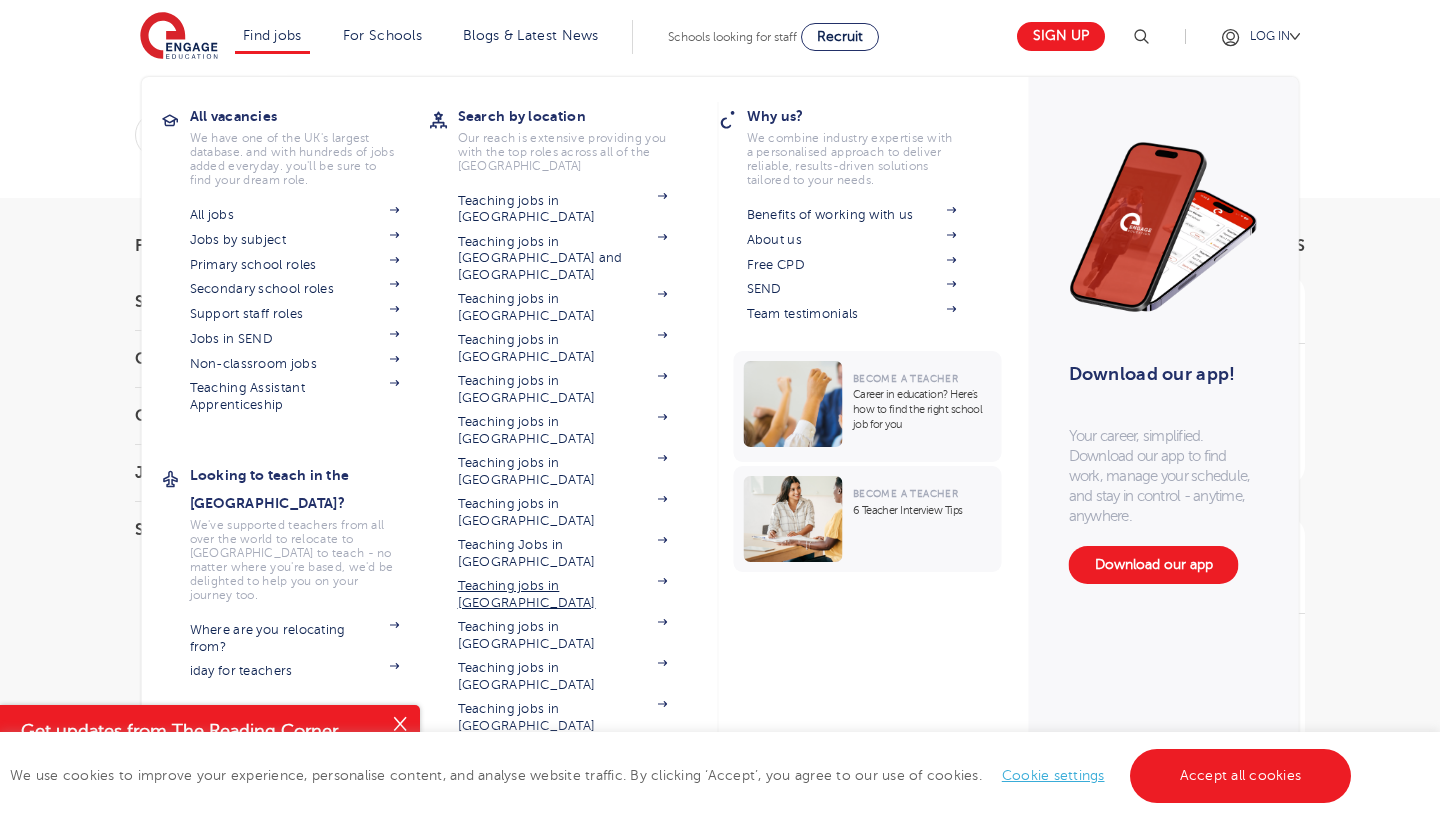 click on "Teaching jobs in [GEOGRAPHIC_DATA]" at bounding box center [563, 594] 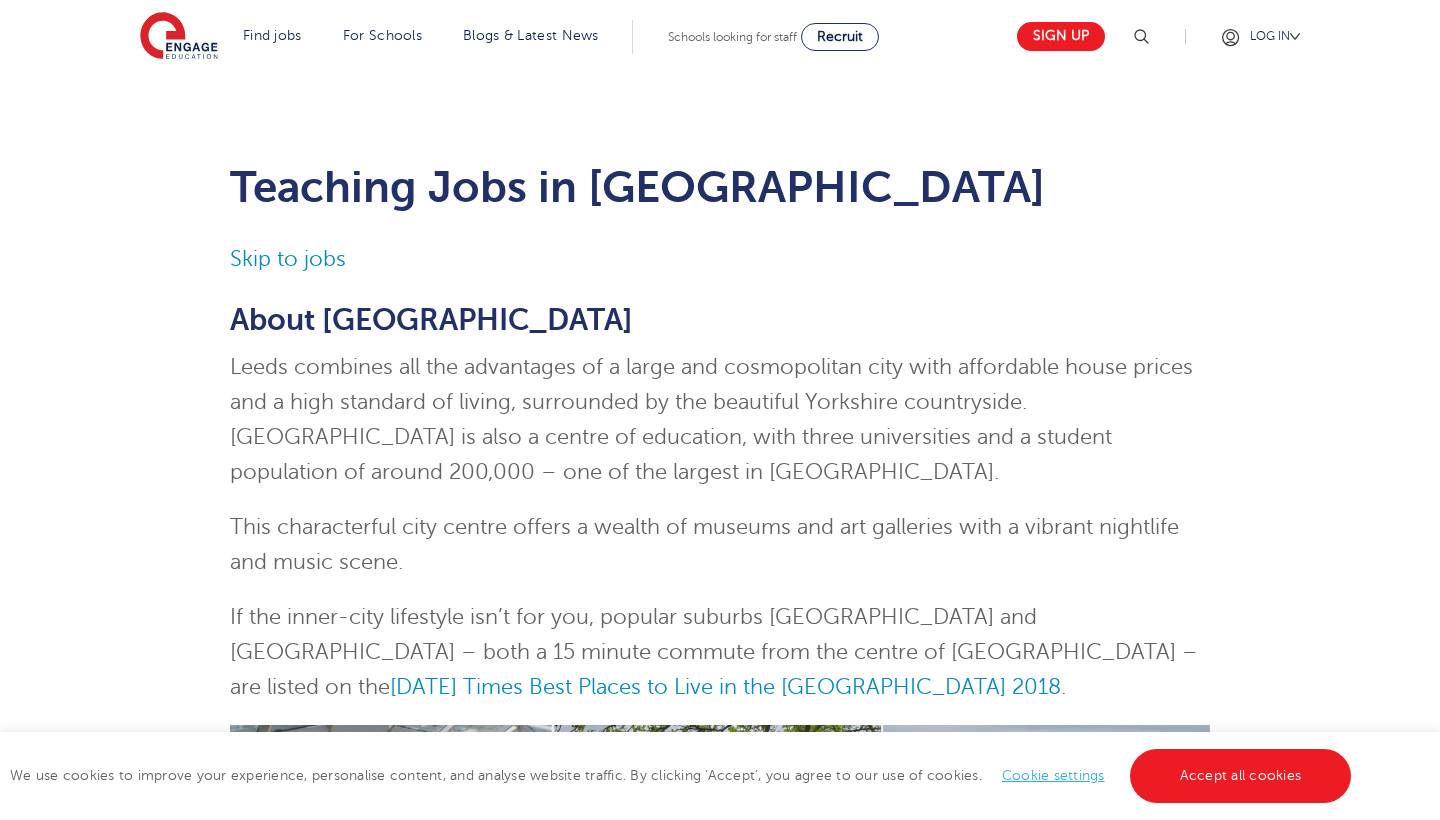 scroll, scrollTop: 0, scrollLeft: 0, axis: both 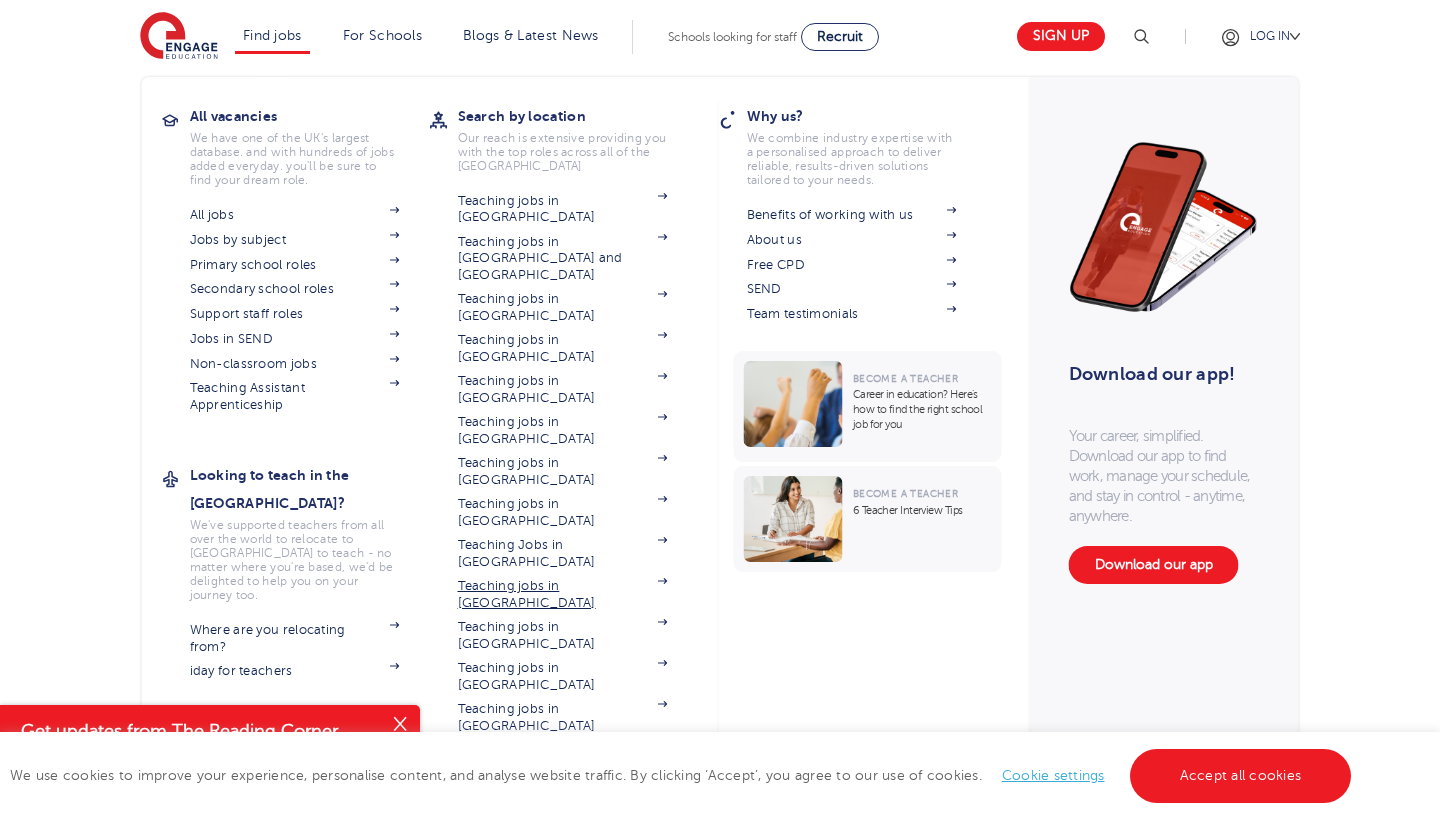 click on "Teaching jobs in [GEOGRAPHIC_DATA]" at bounding box center (563, 594) 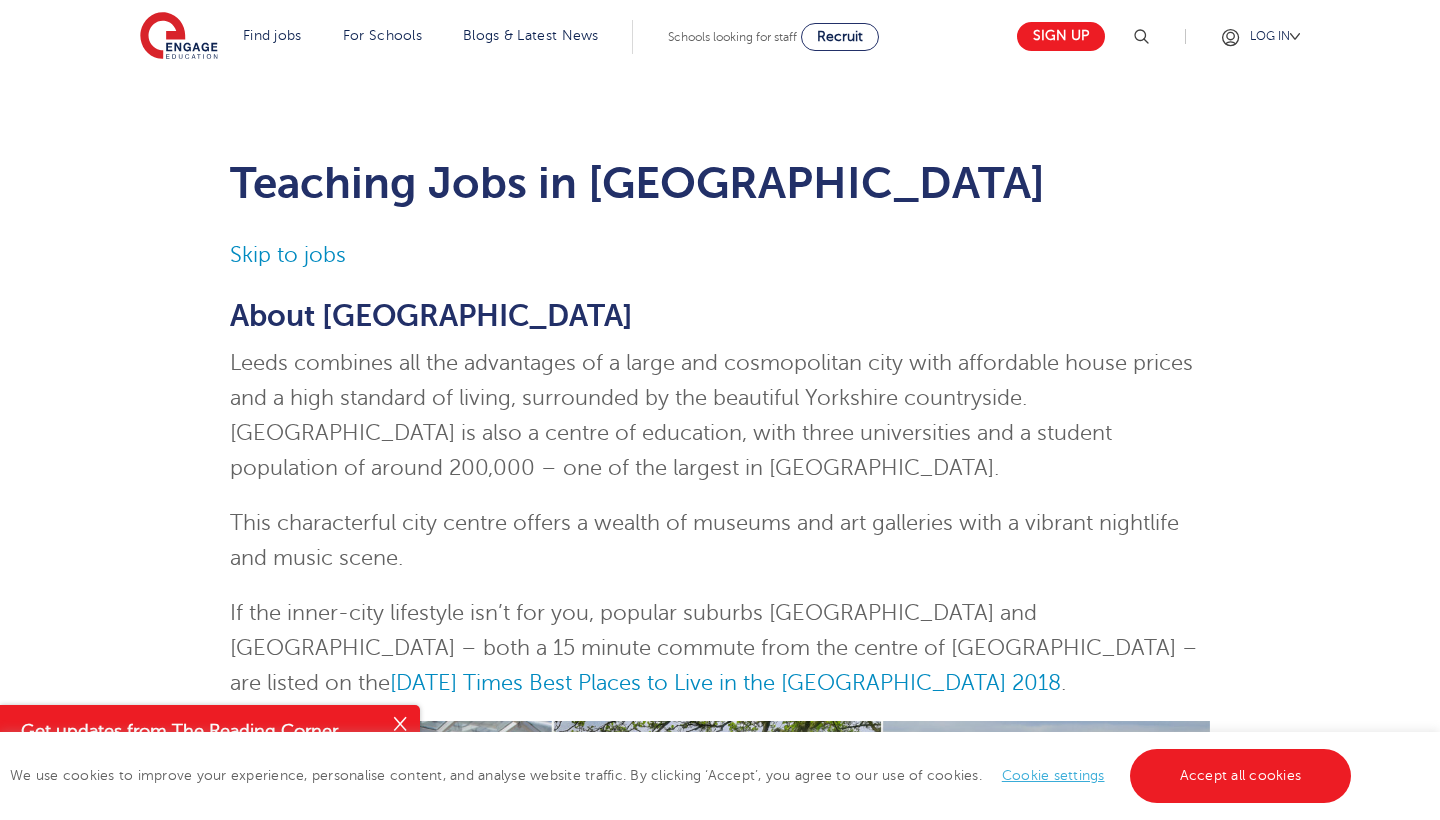 scroll, scrollTop: 4, scrollLeft: 0, axis: vertical 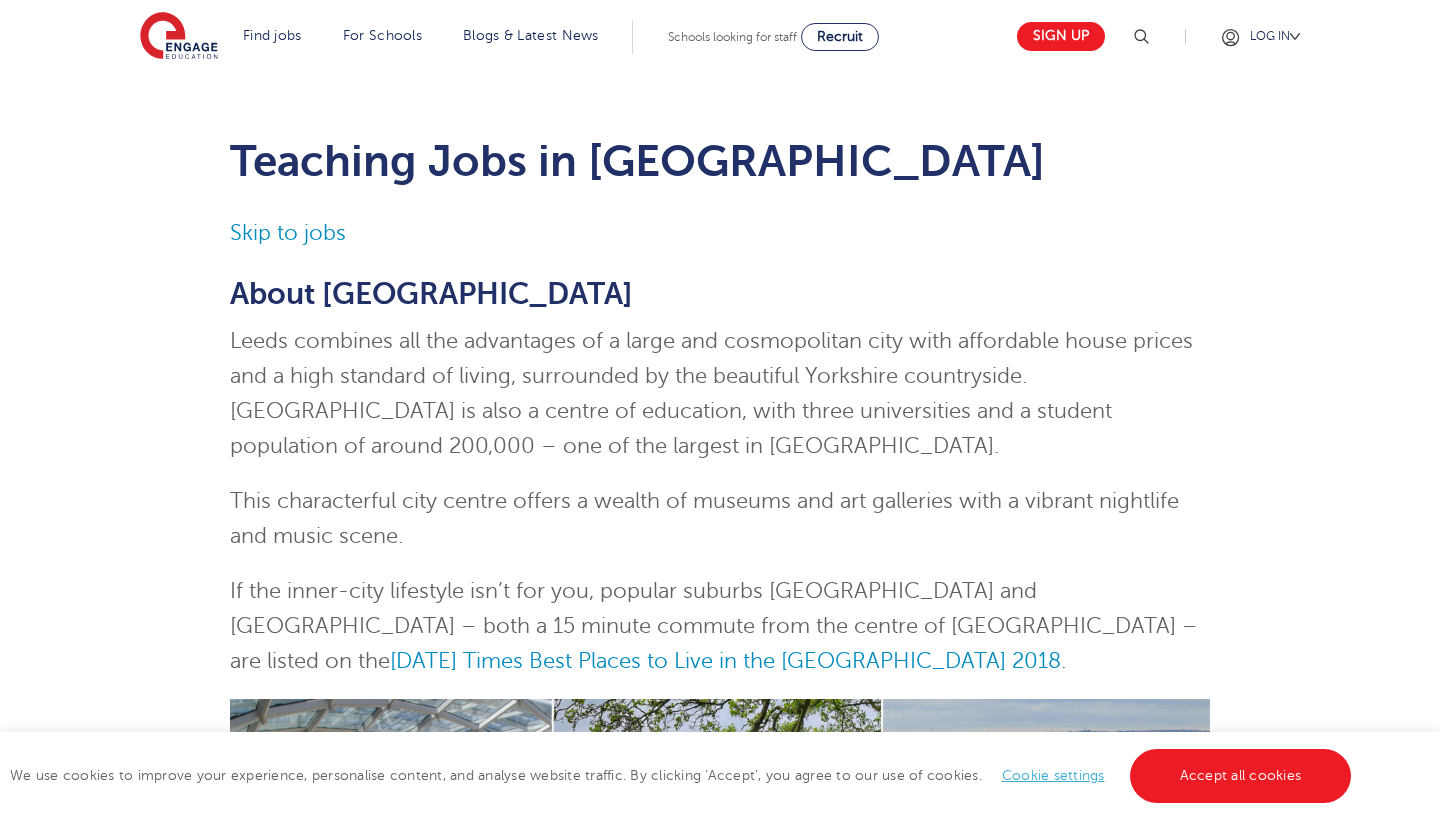 click on "Skip to jobs" at bounding box center [720, 233] 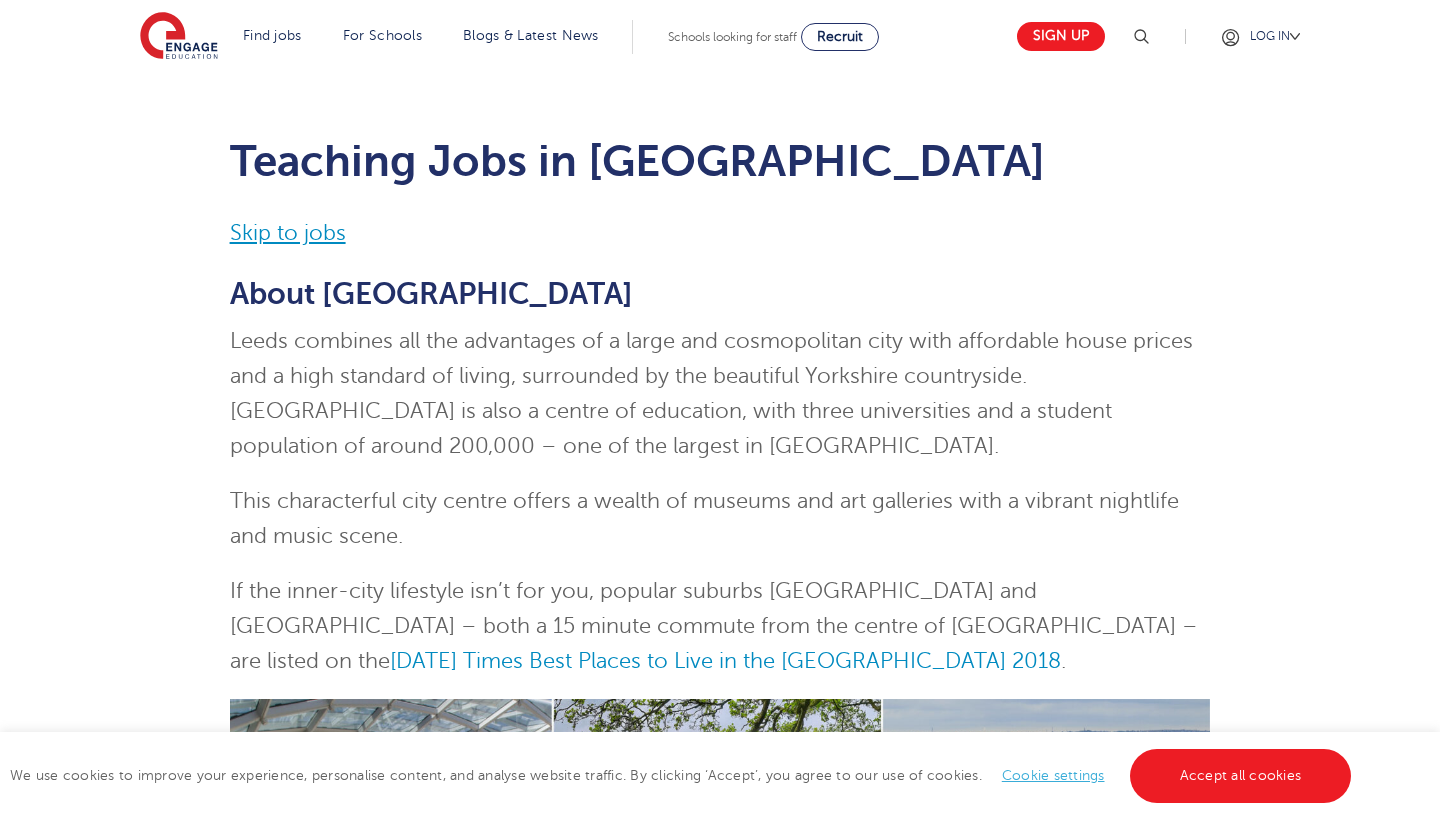 click on "Skip to jobs" at bounding box center [288, 233] 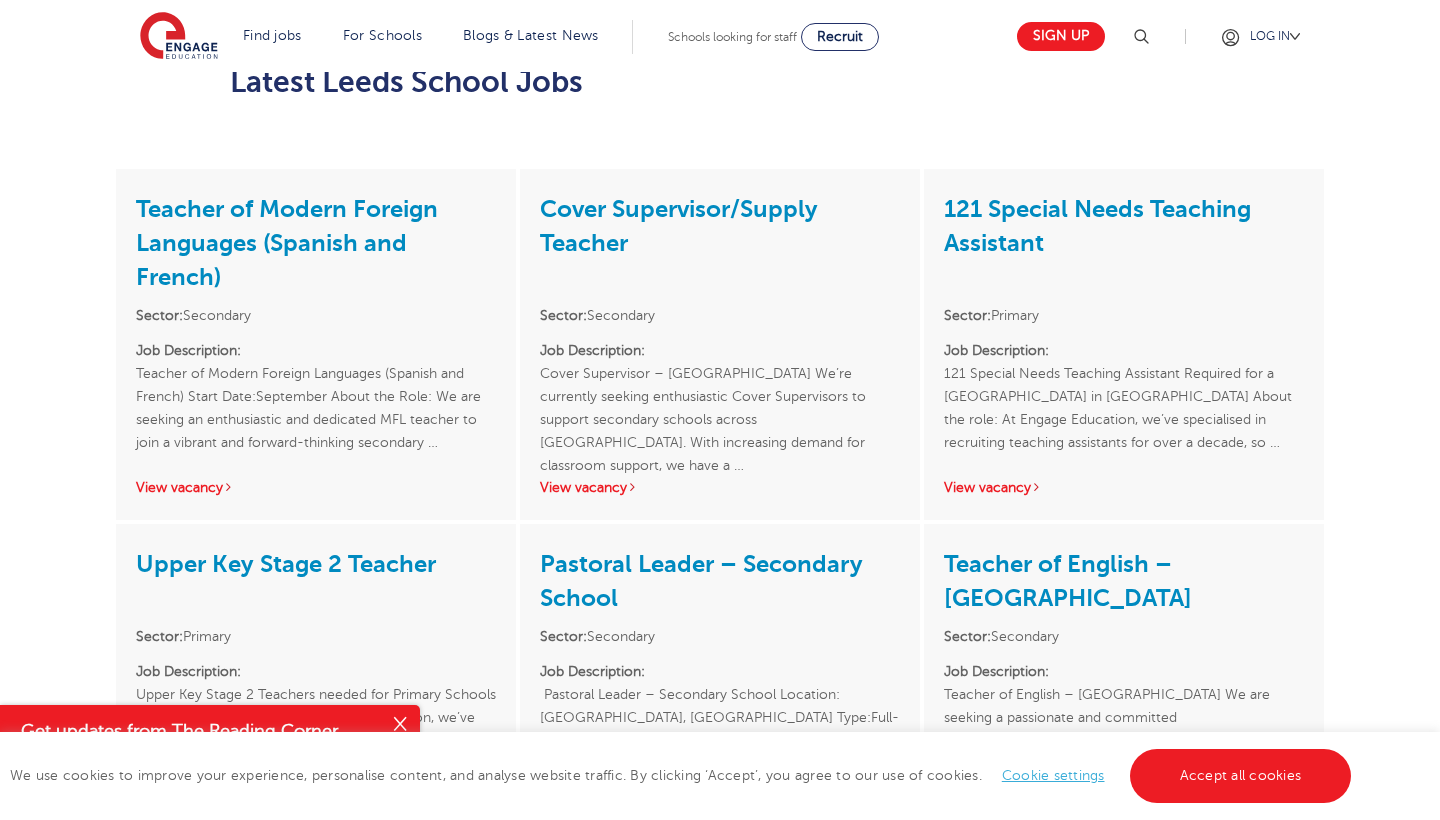 scroll, scrollTop: 2587, scrollLeft: 0, axis: vertical 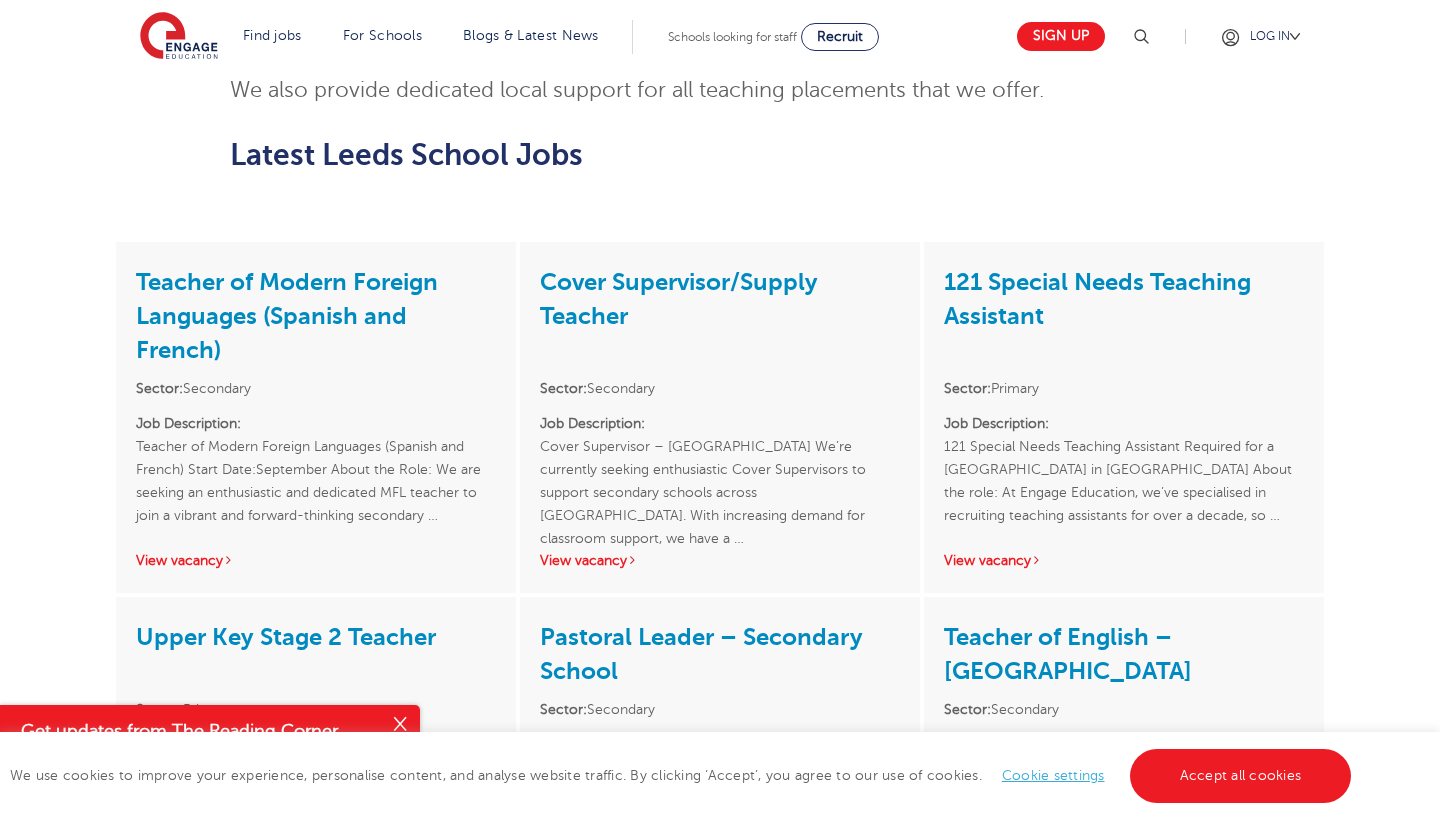 click on "Cover Supervisor/Supply Teacher" at bounding box center (679, 299) 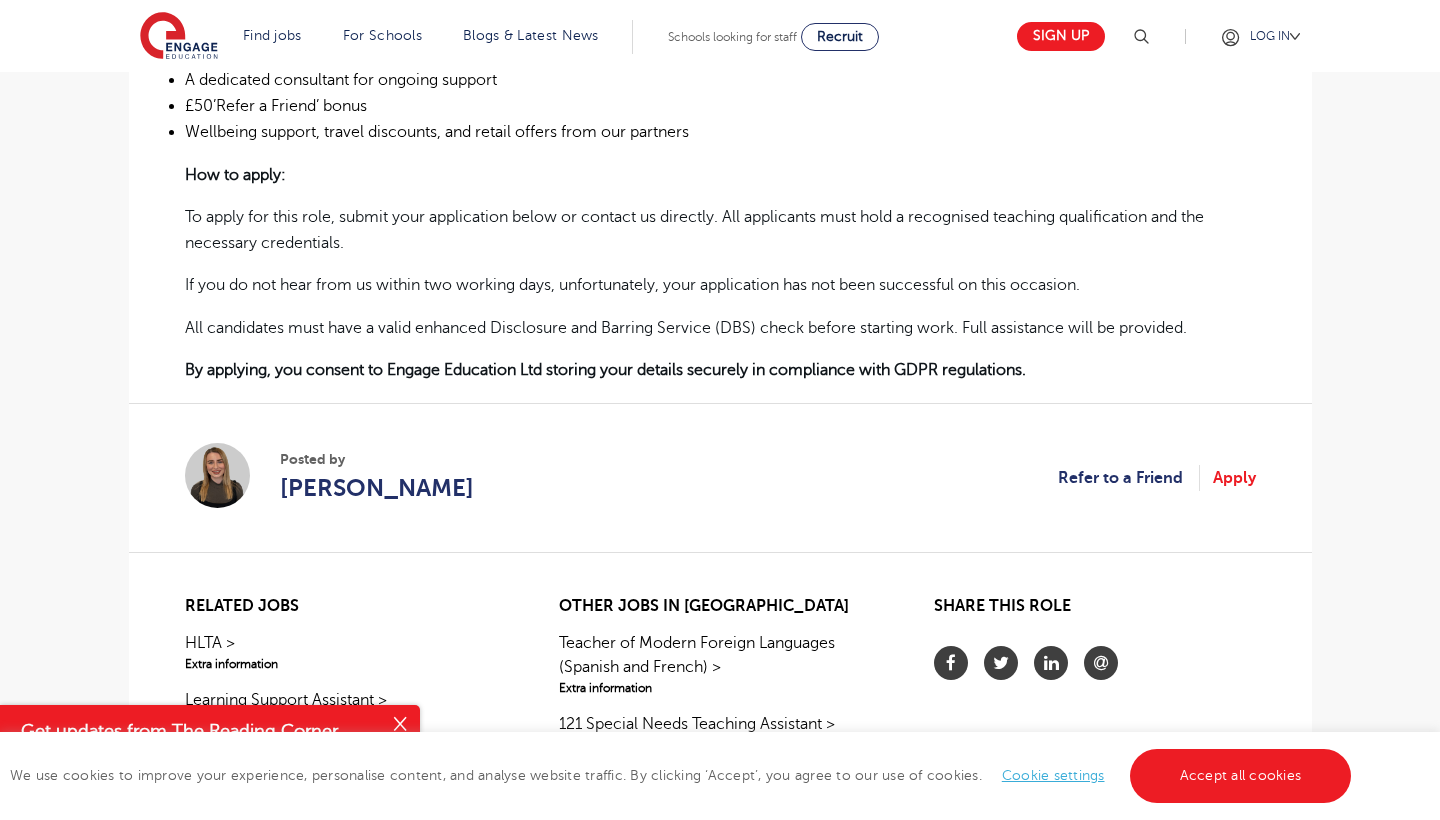 scroll, scrollTop: 1346, scrollLeft: 0, axis: vertical 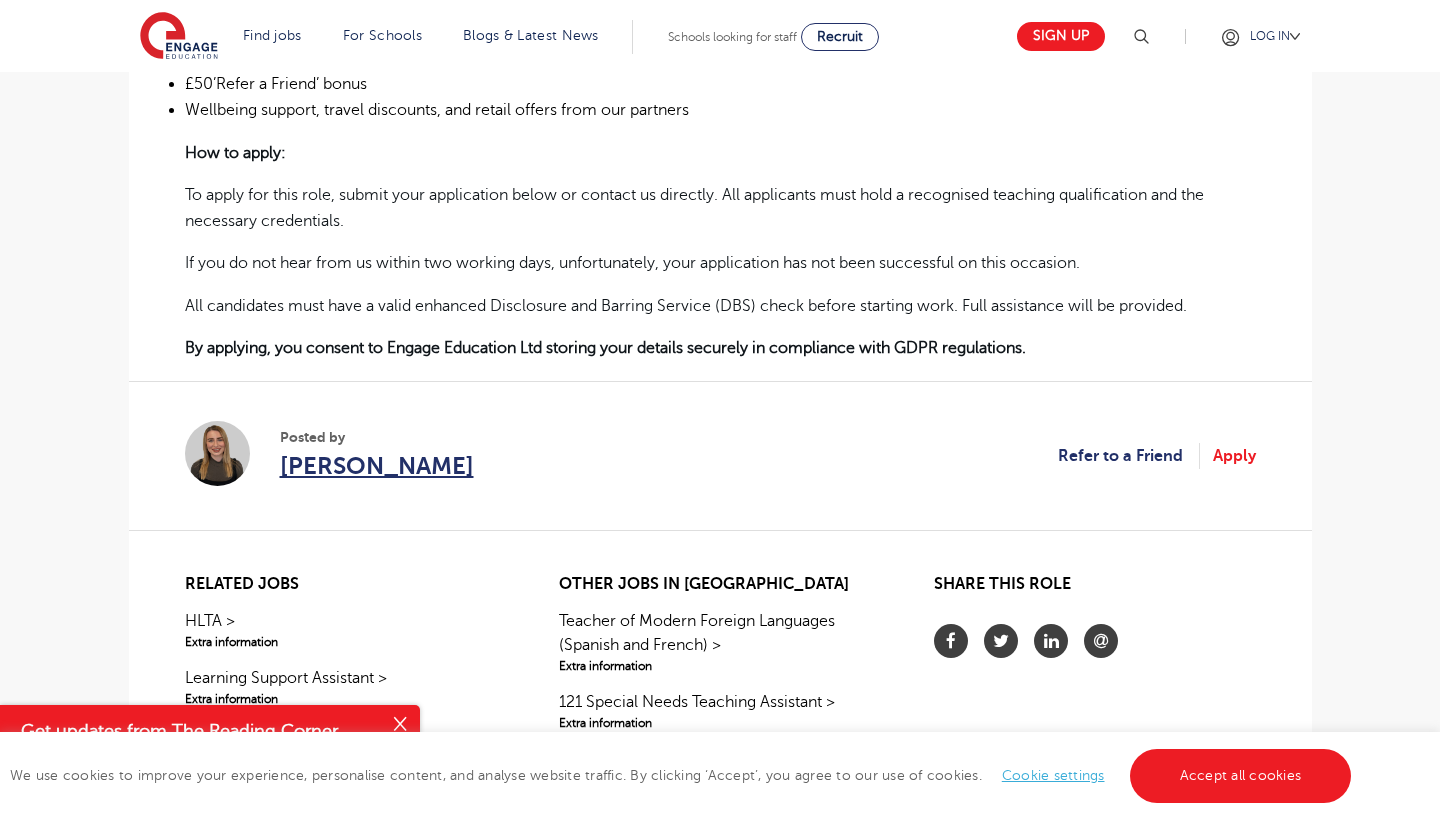 click on "[PERSON_NAME]" at bounding box center [377, 466] 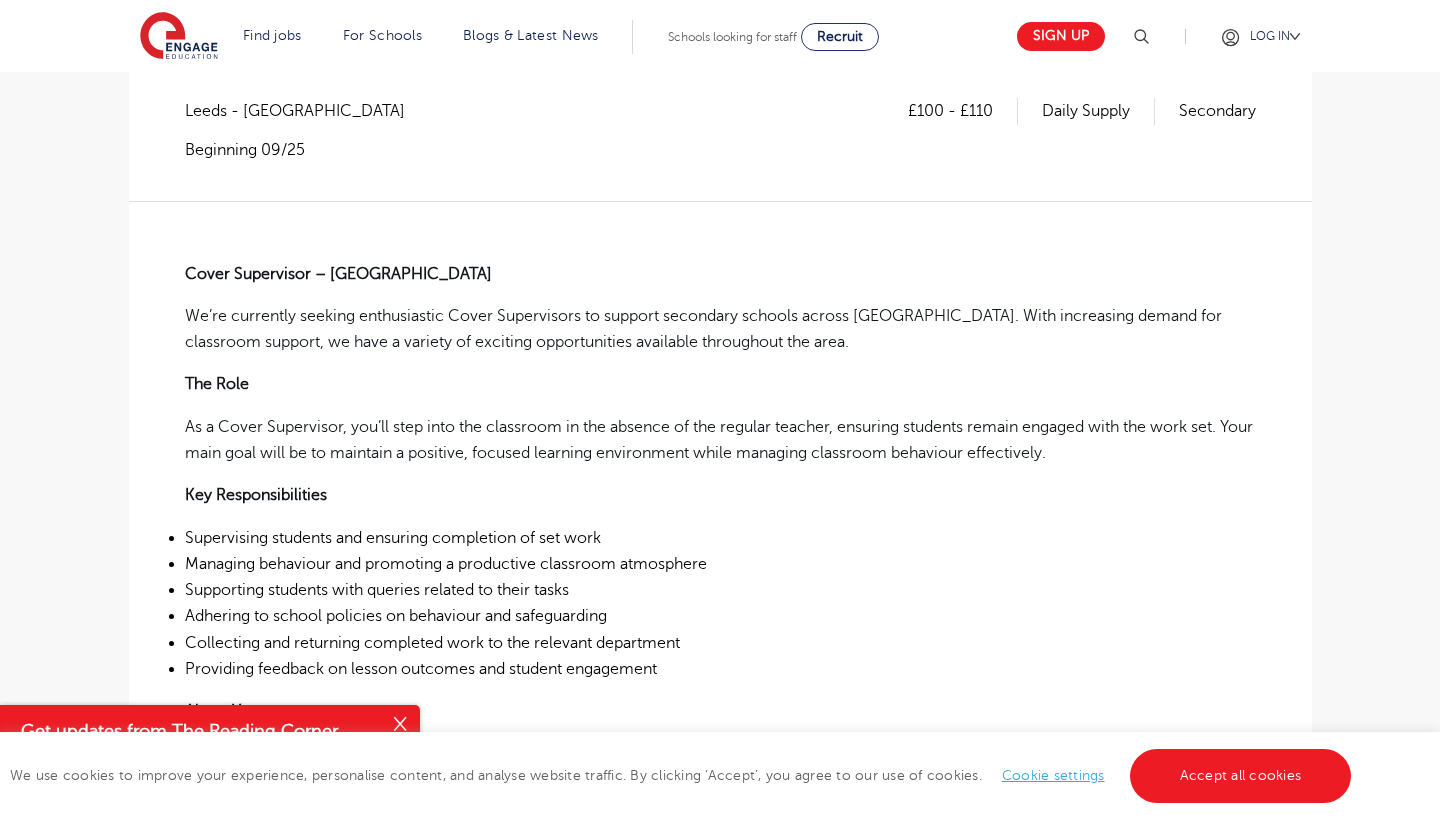 scroll, scrollTop: 213, scrollLeft: 0, axis: vertical 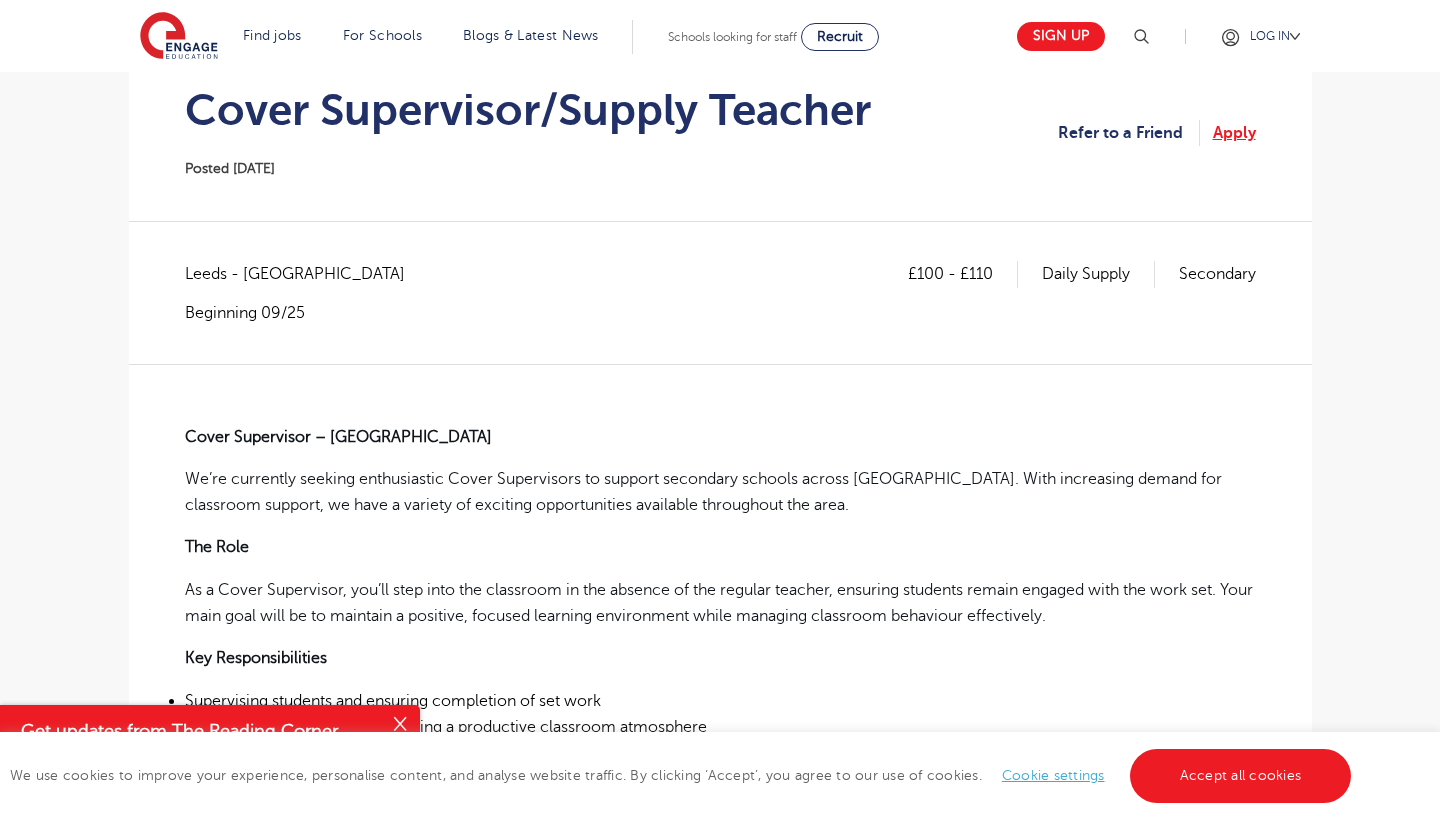 click on "Apply" at bounding box center (1234, 133) 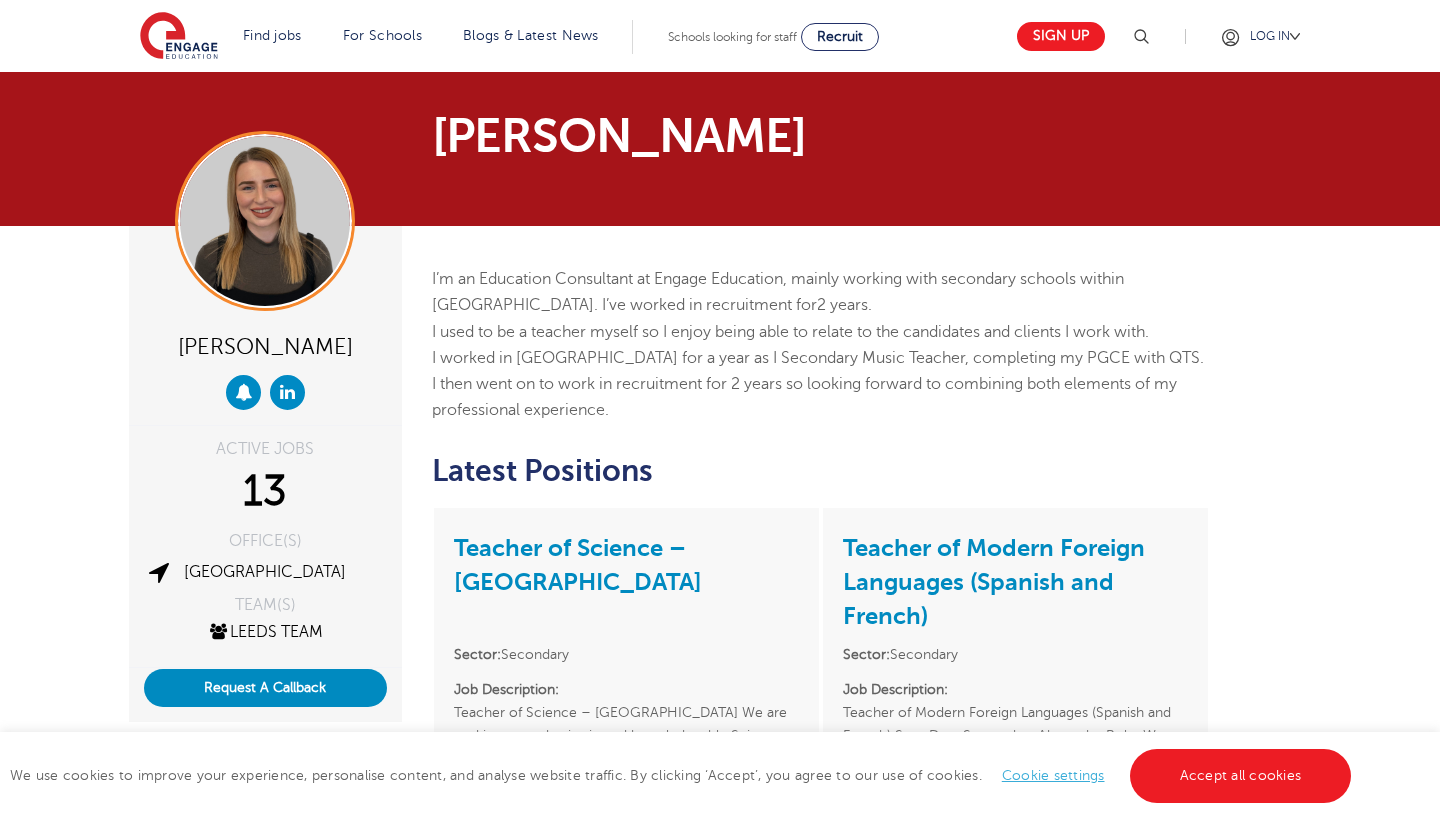 scroll, scrollTop: 0, scrollLeft: 0, axis: both 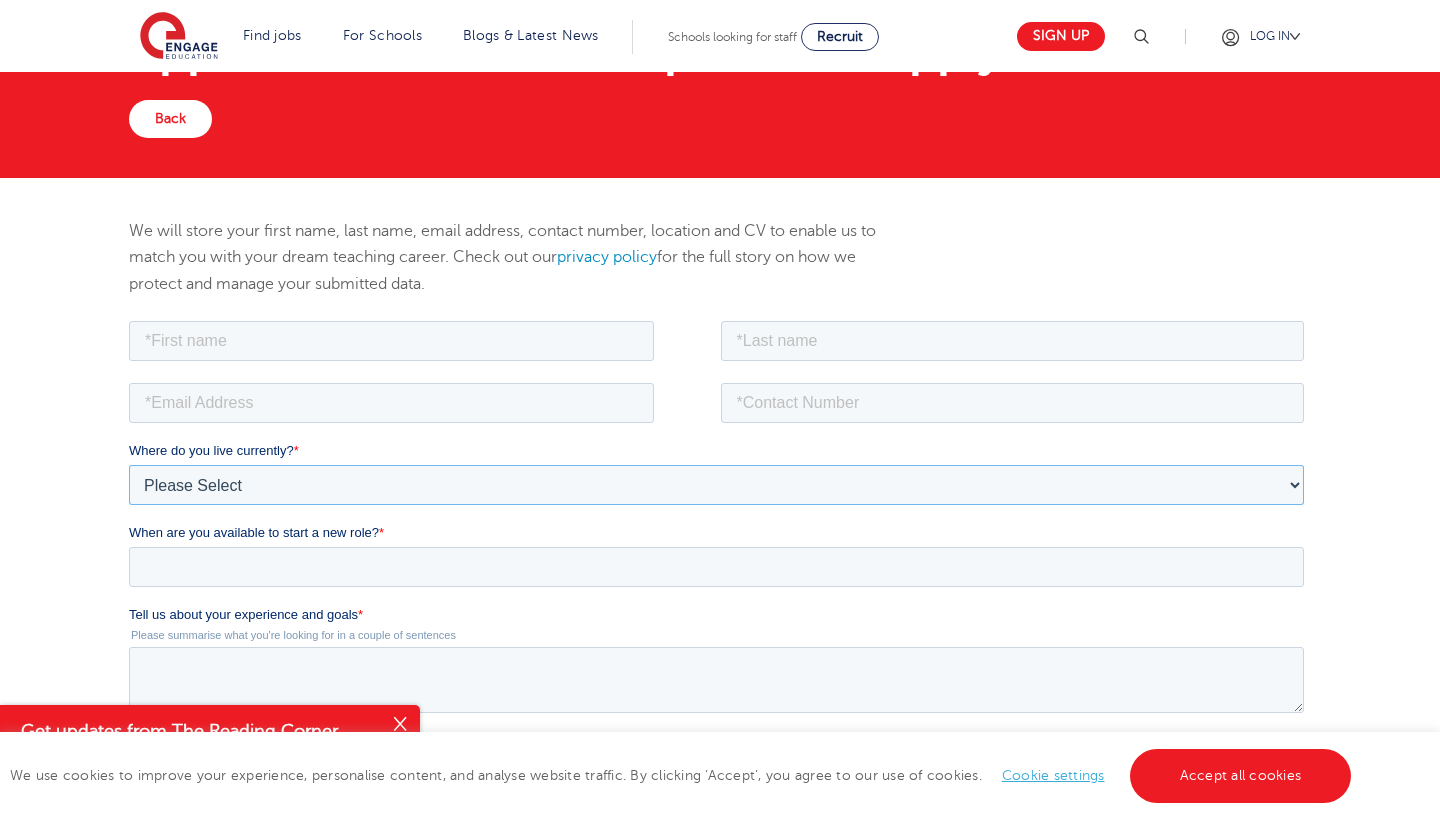 select on "UK" 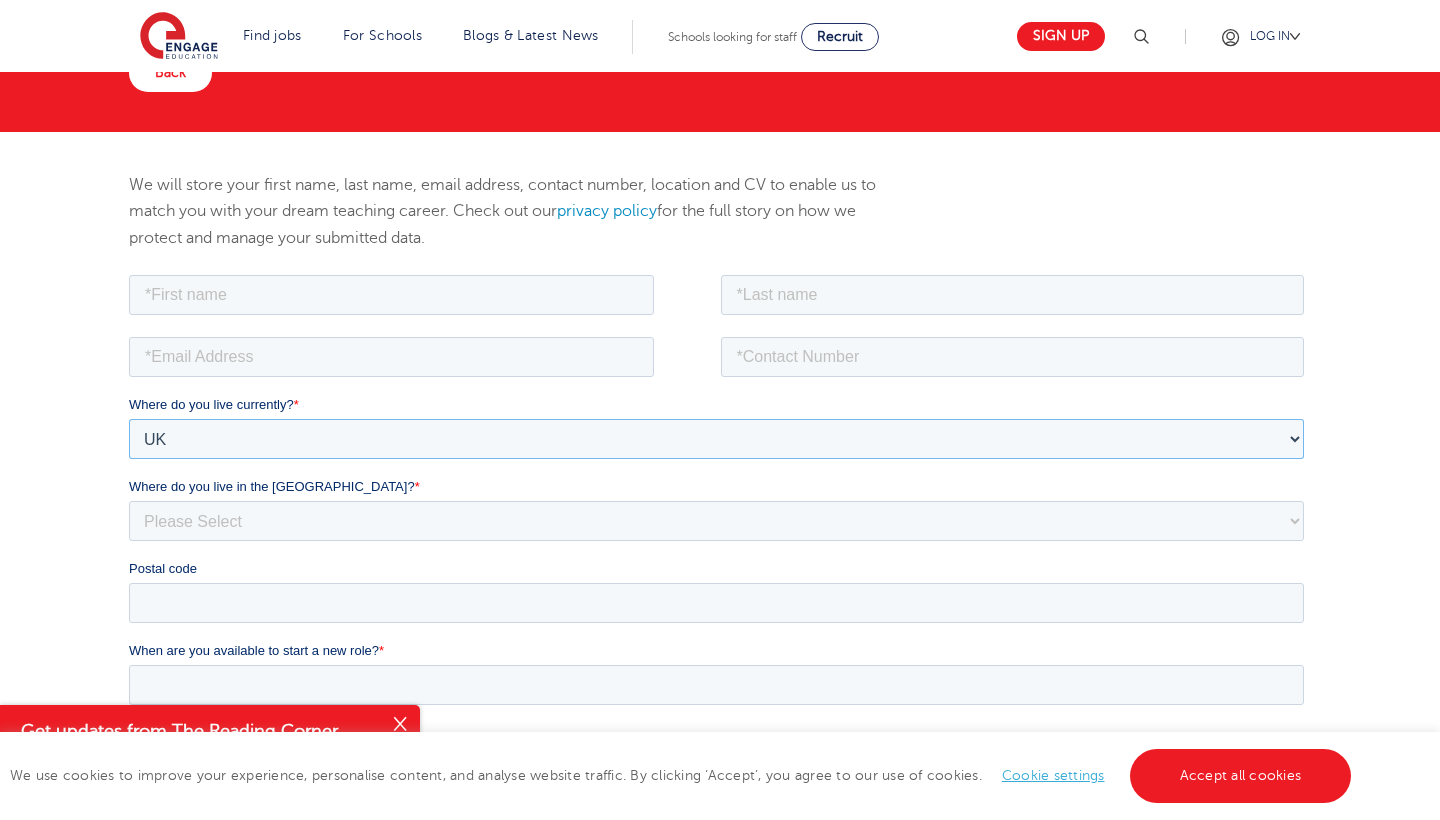 scroll, scrollTop: 192, scrollLeft: 0, axis: vertical 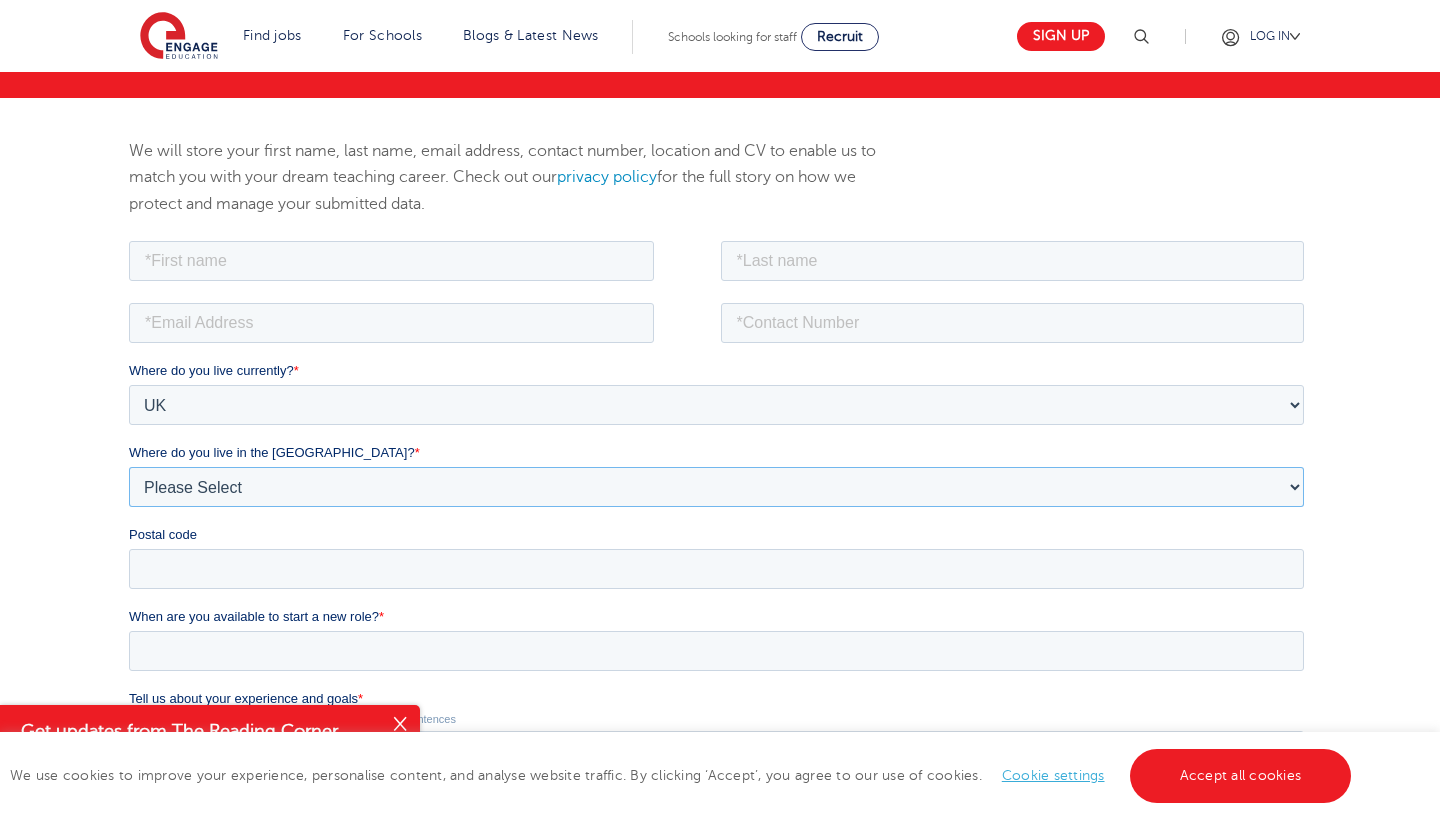 select on "[GEOGRAPHIC_DATA]" 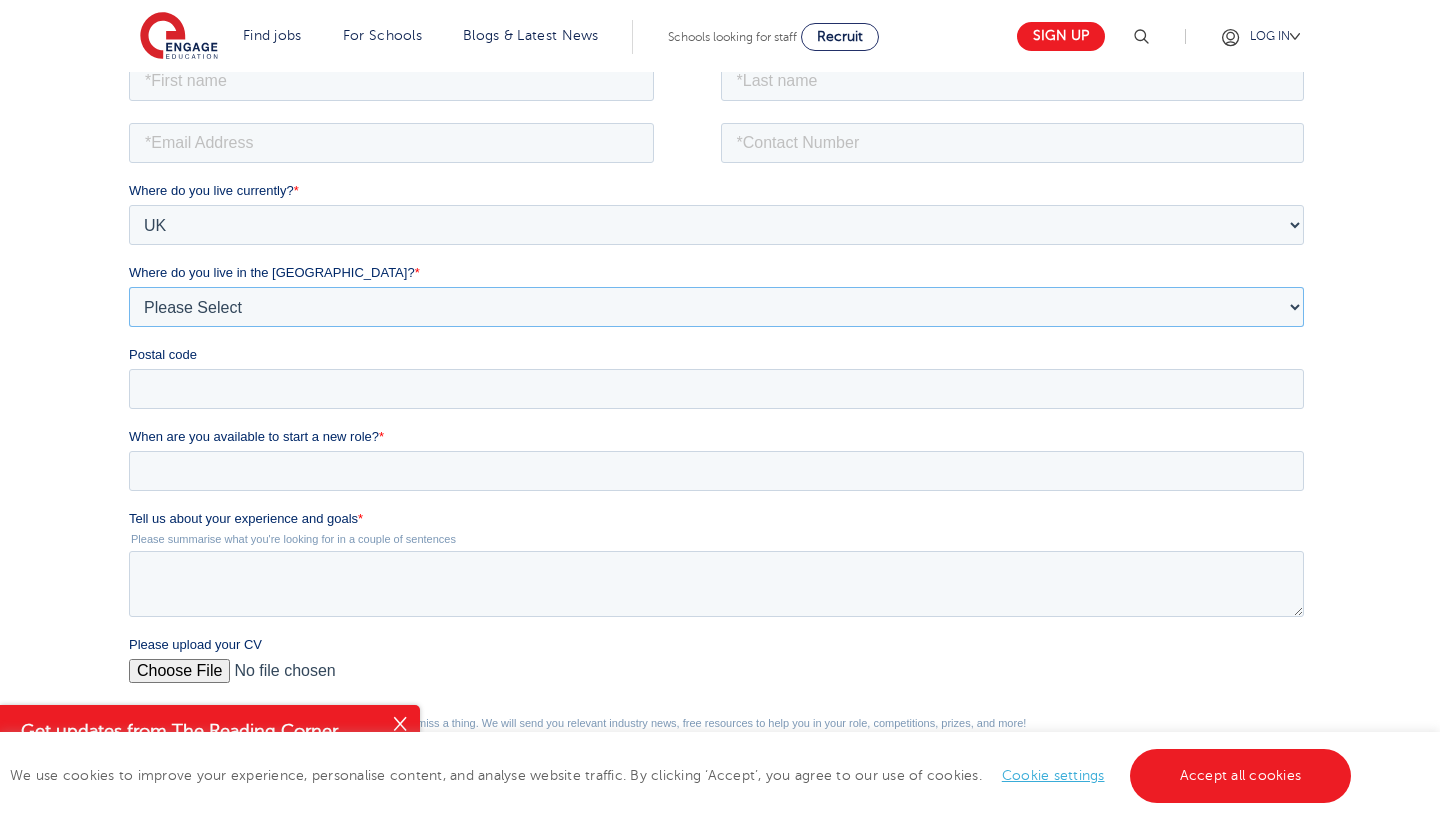 scroll, scrollTop: 370, scrollLeft: 0, axis: vertical 